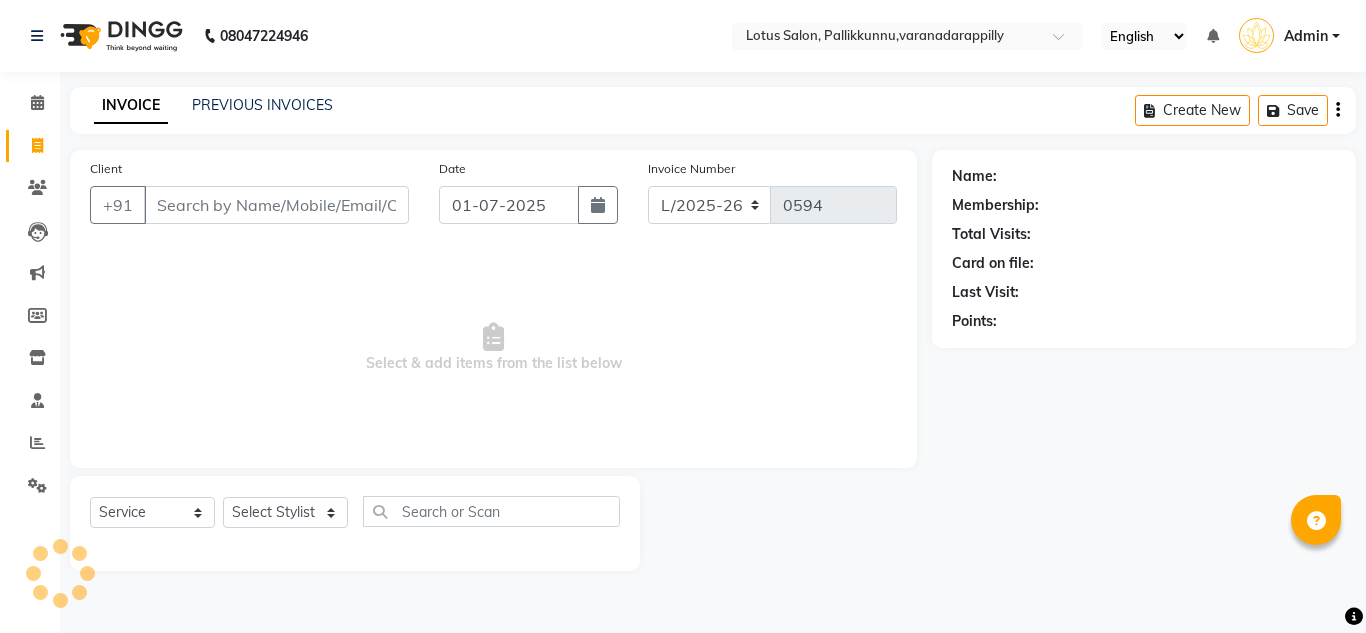 select on "service" 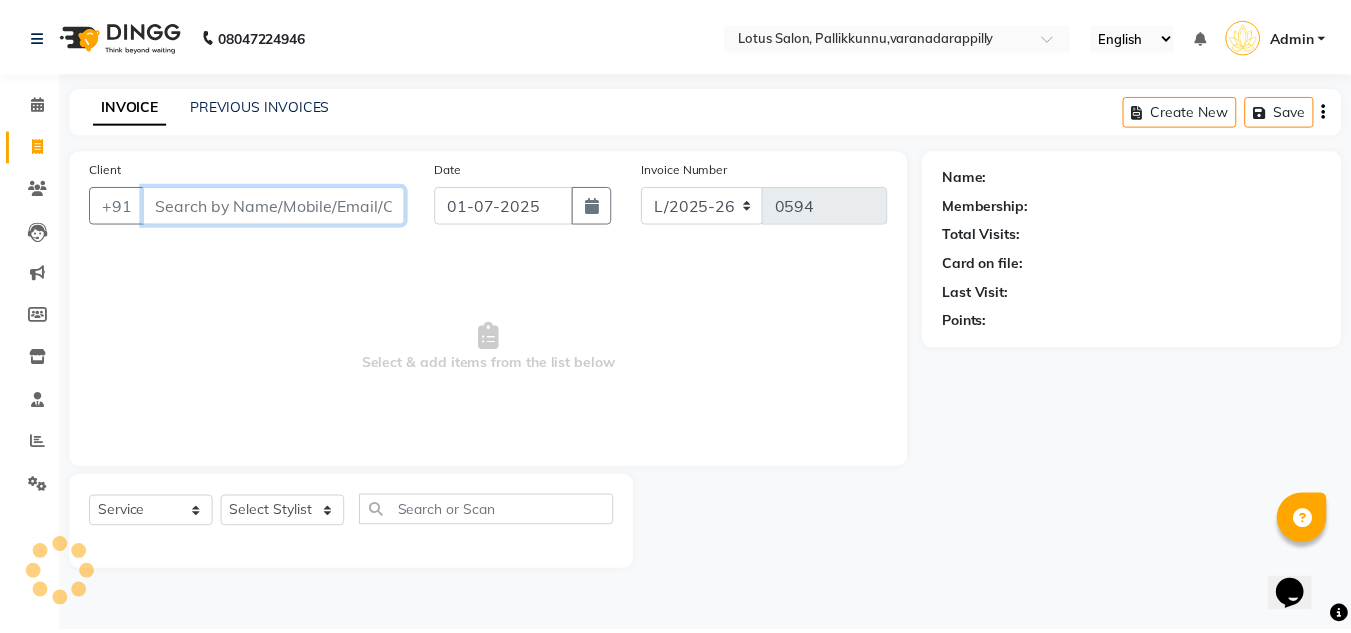 scroll, scrollTop: 0, scrollLeft: 0, axis: both 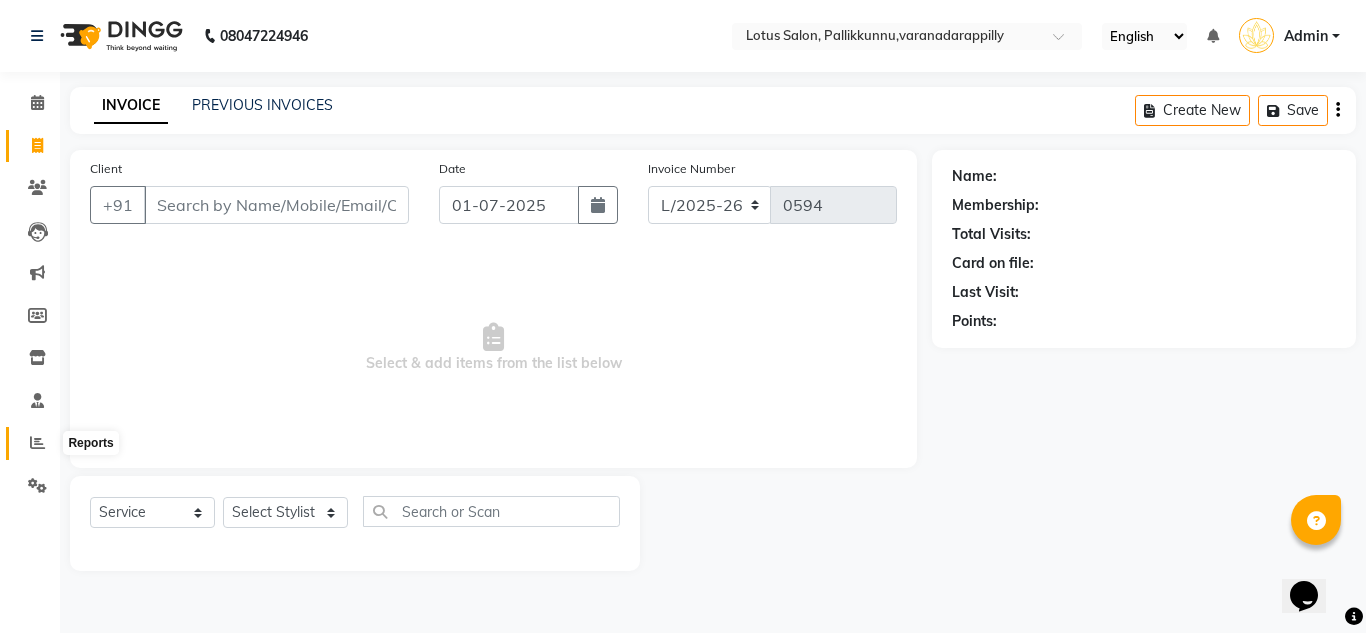 click 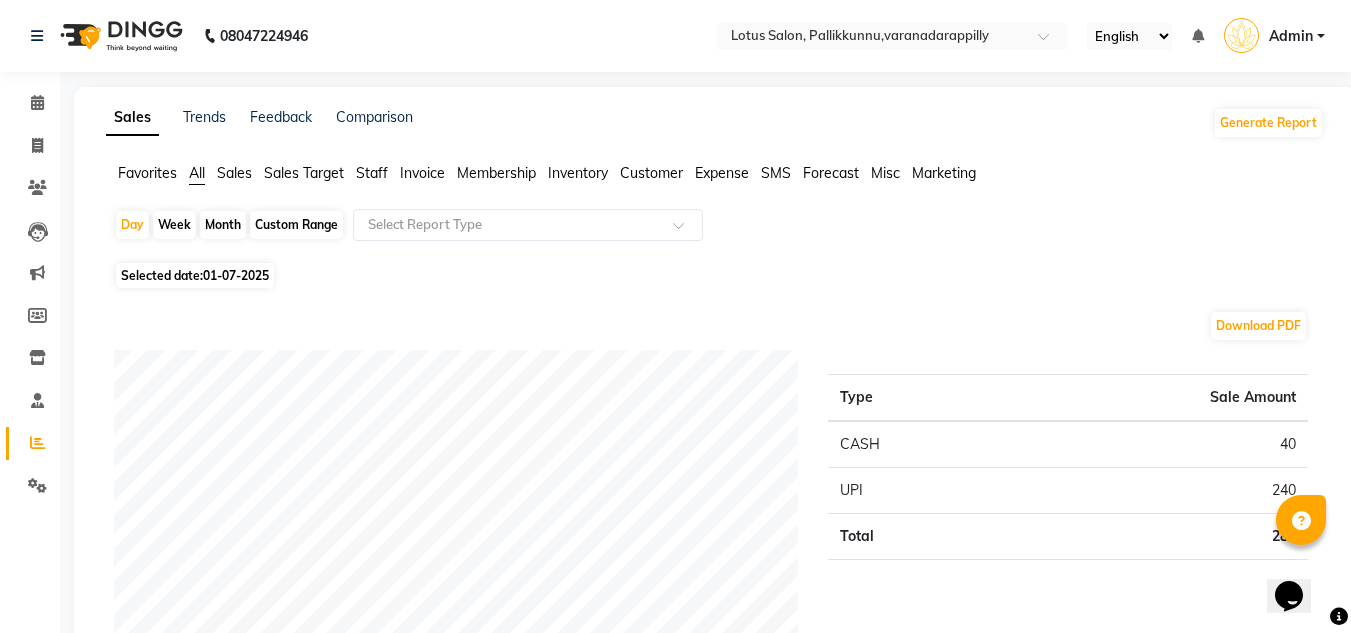 click on "Sales" 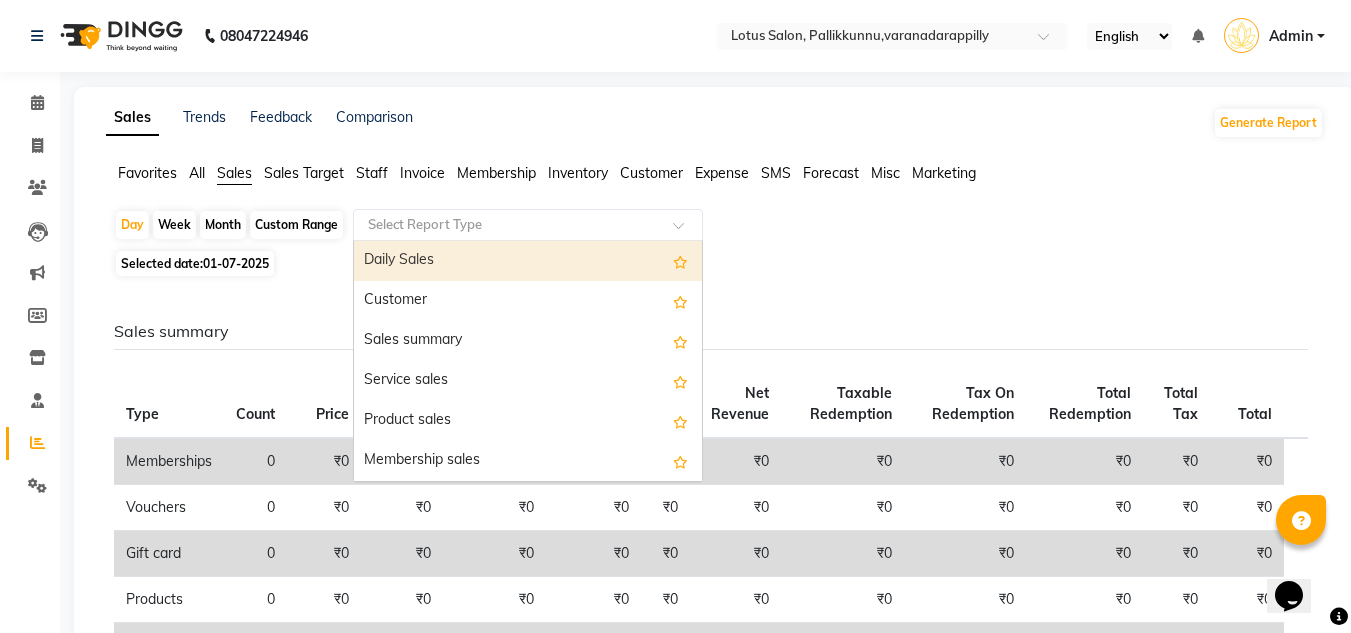 click 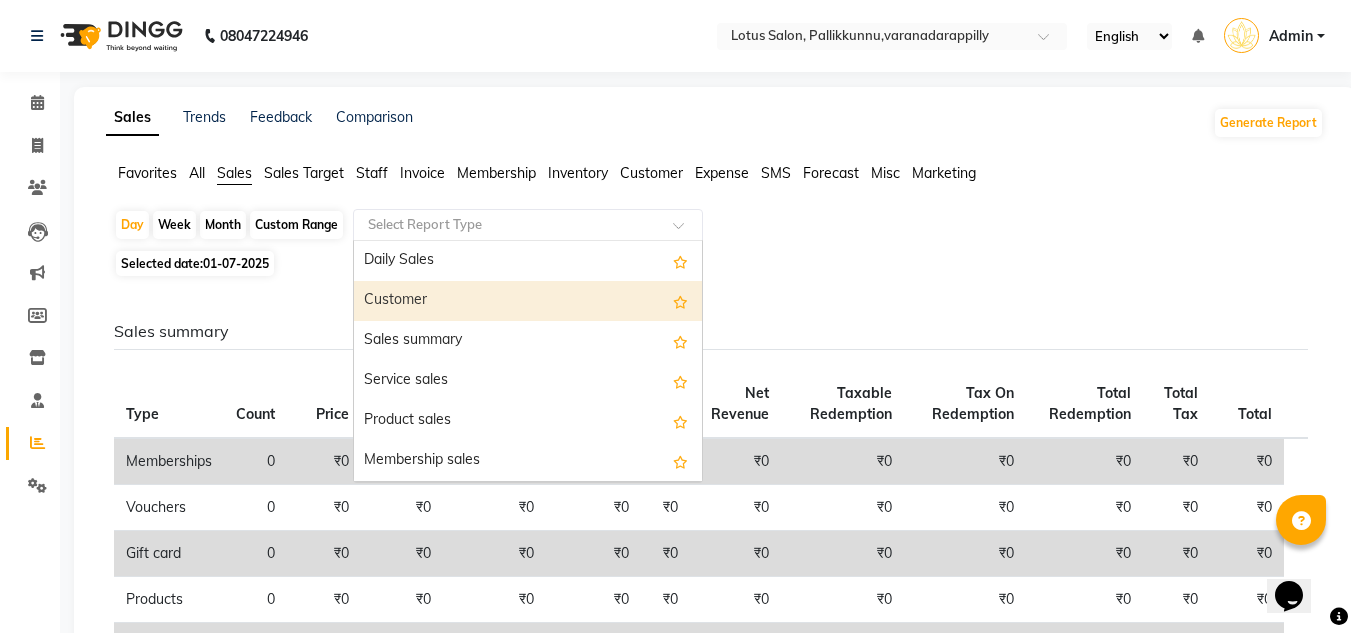 click on "Customer" at bounding box center [528, 301] 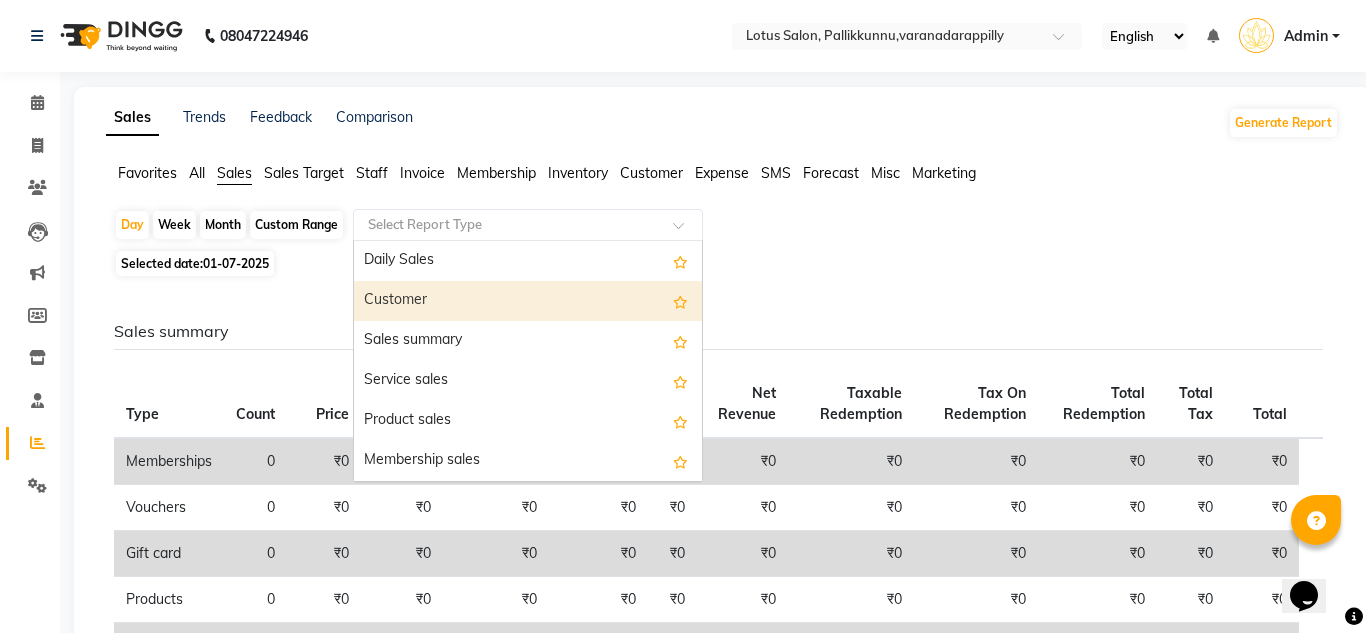 select on "full_report" 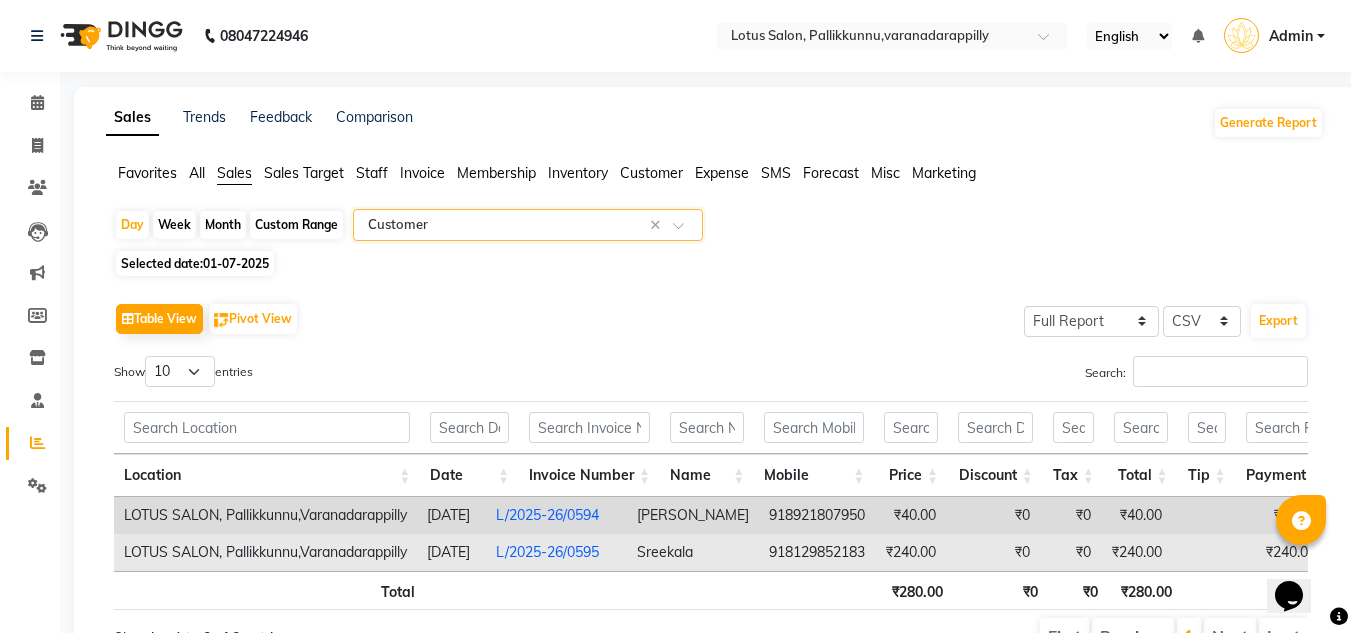 scroll, scrollTop: 0, scrollLeft: 278, axis: horizontal 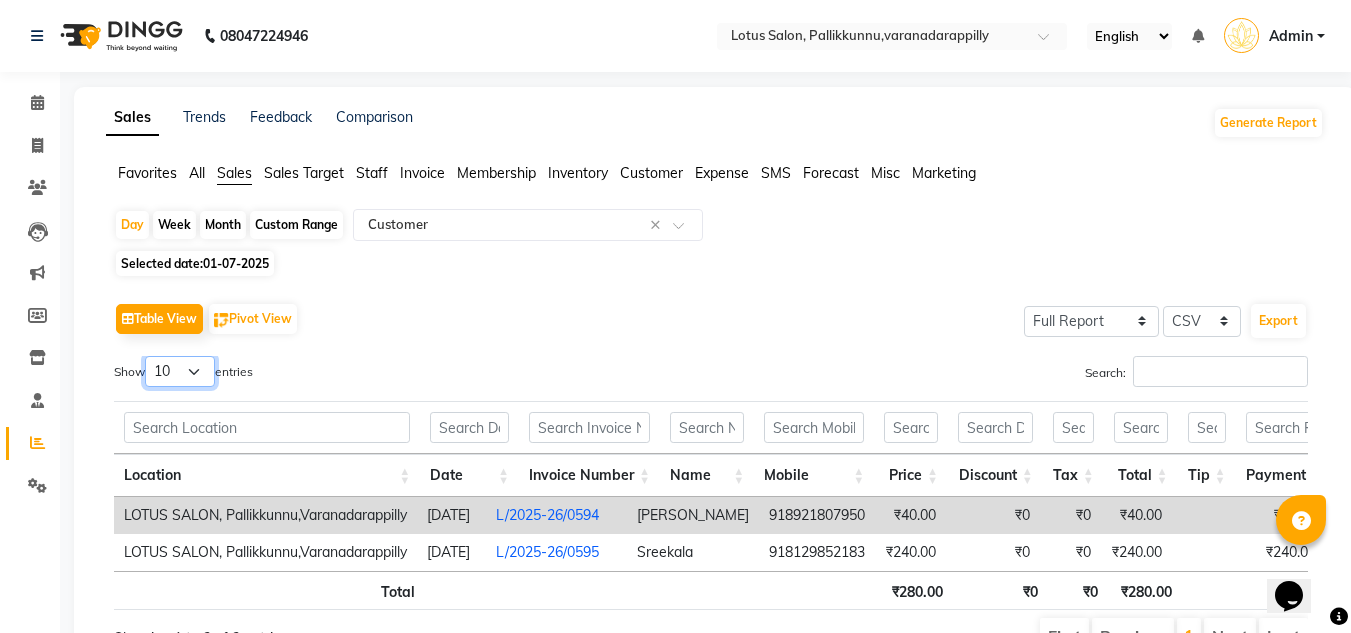 click on "10 25 50 100" at bounding box center [180, 371] 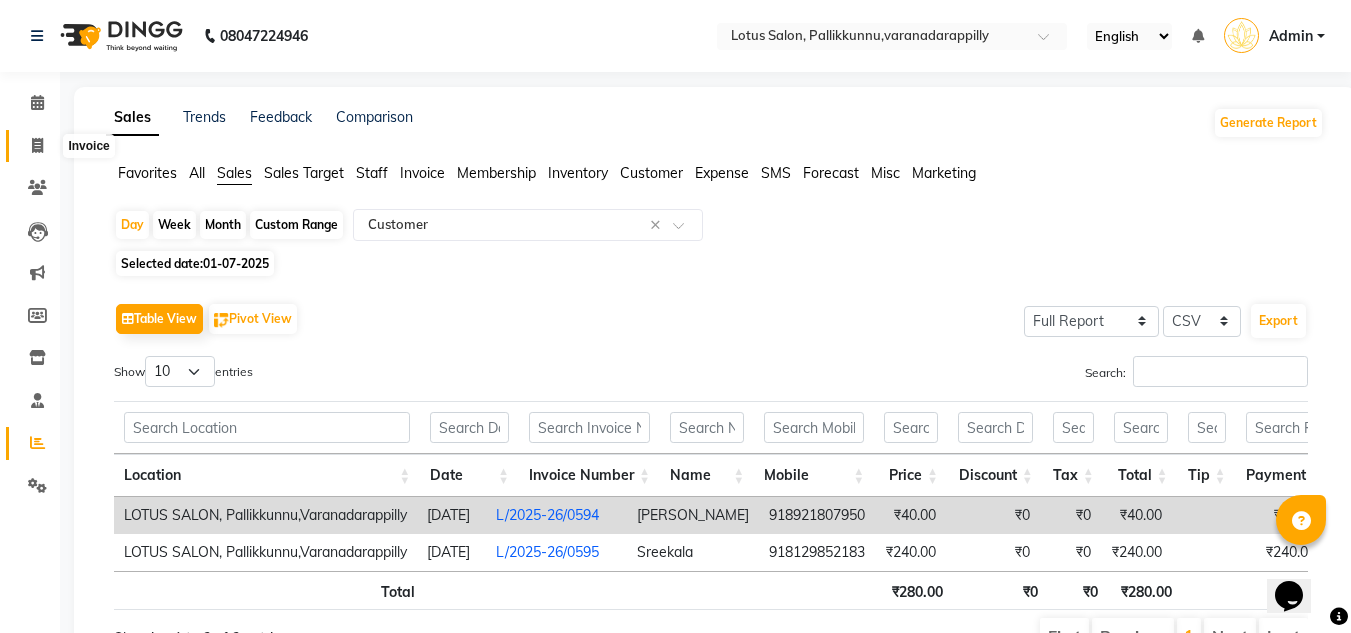 click 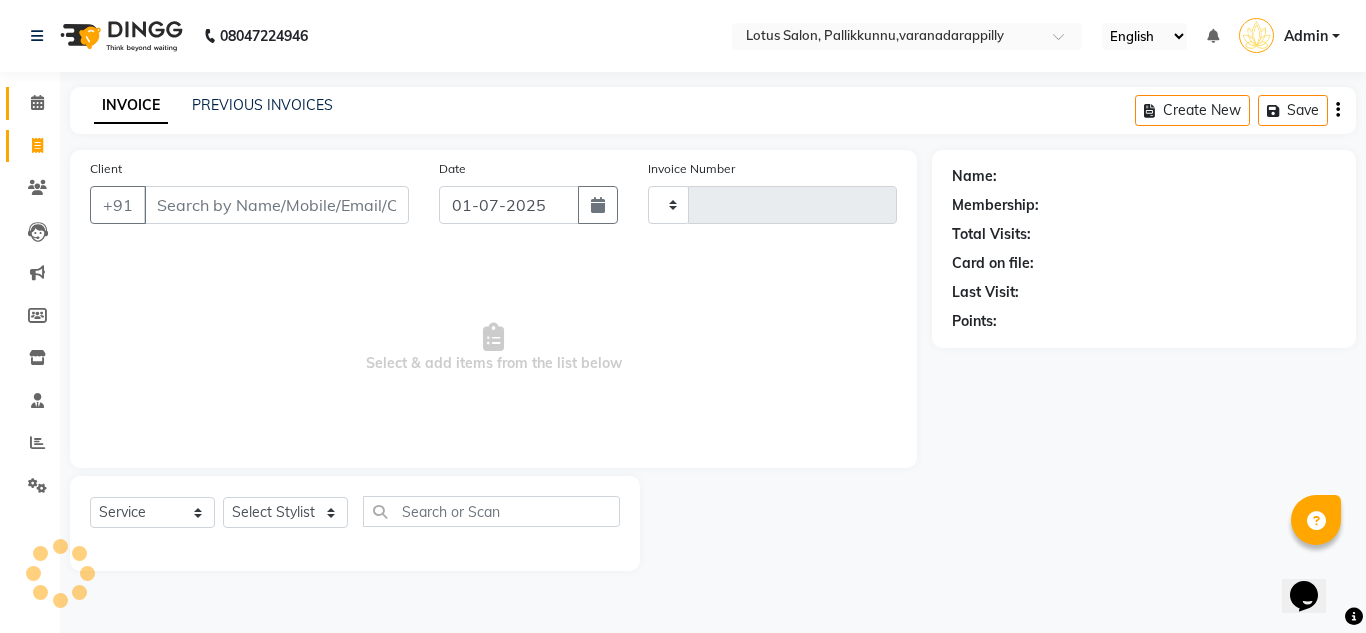 type on "0596" 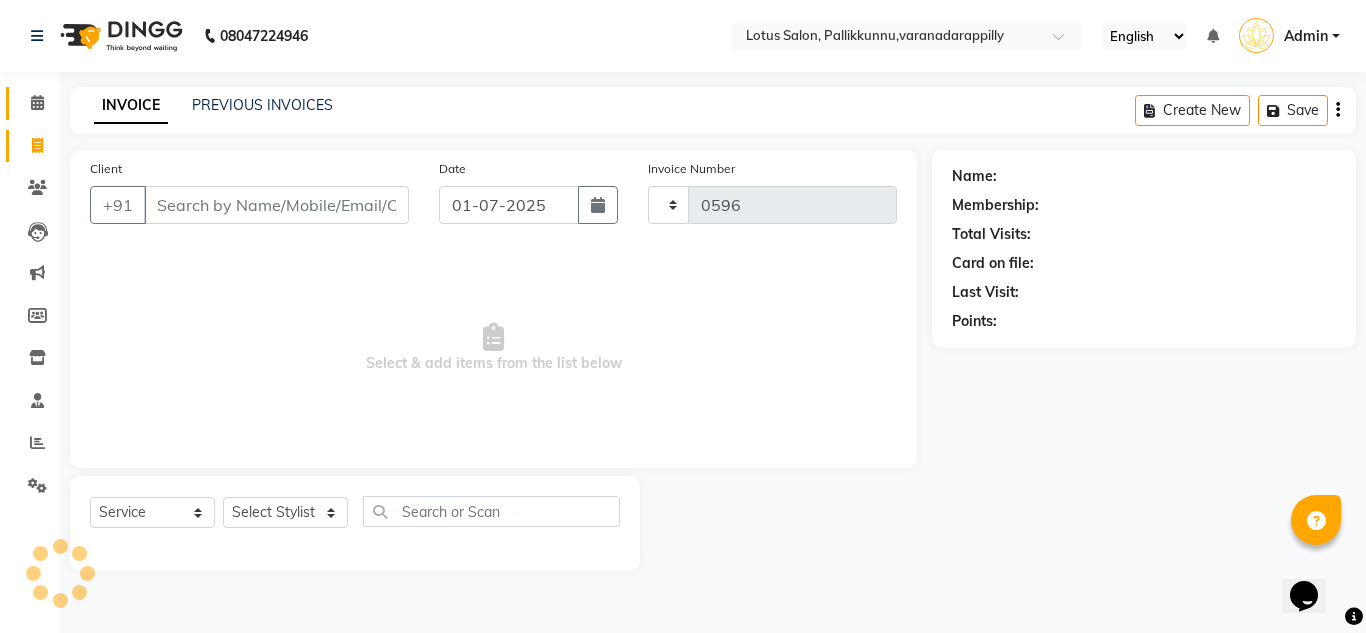 select on "8188" 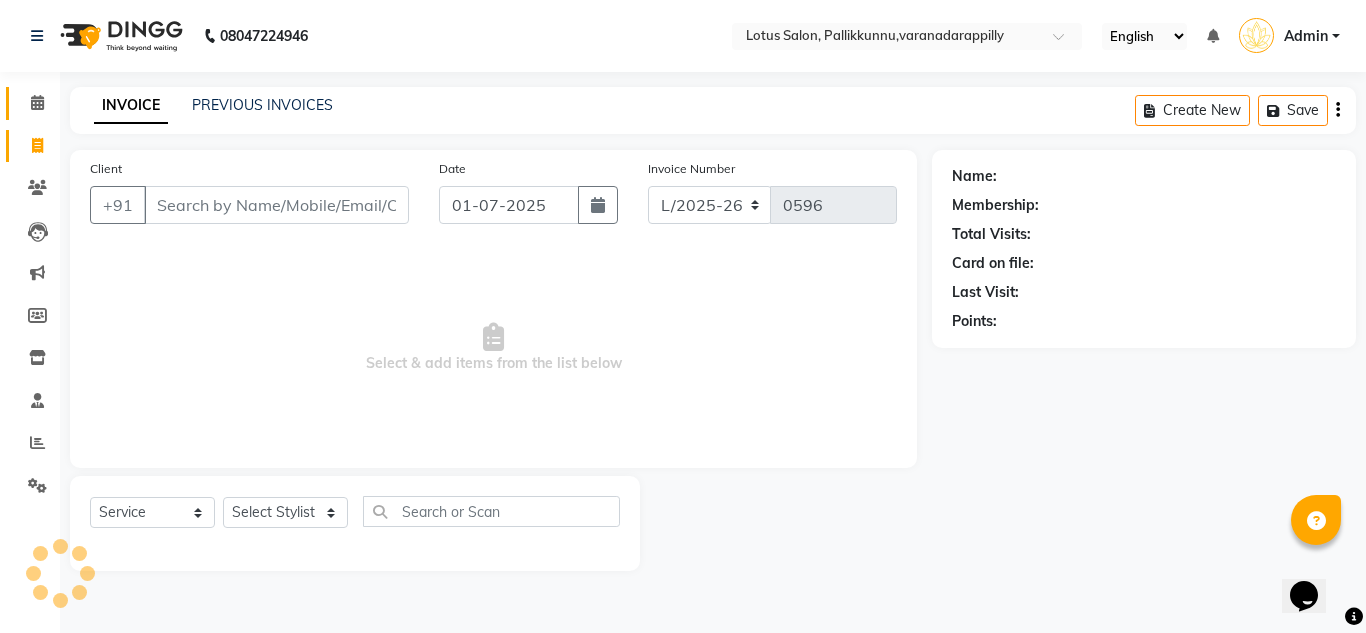 click on "Calendar" 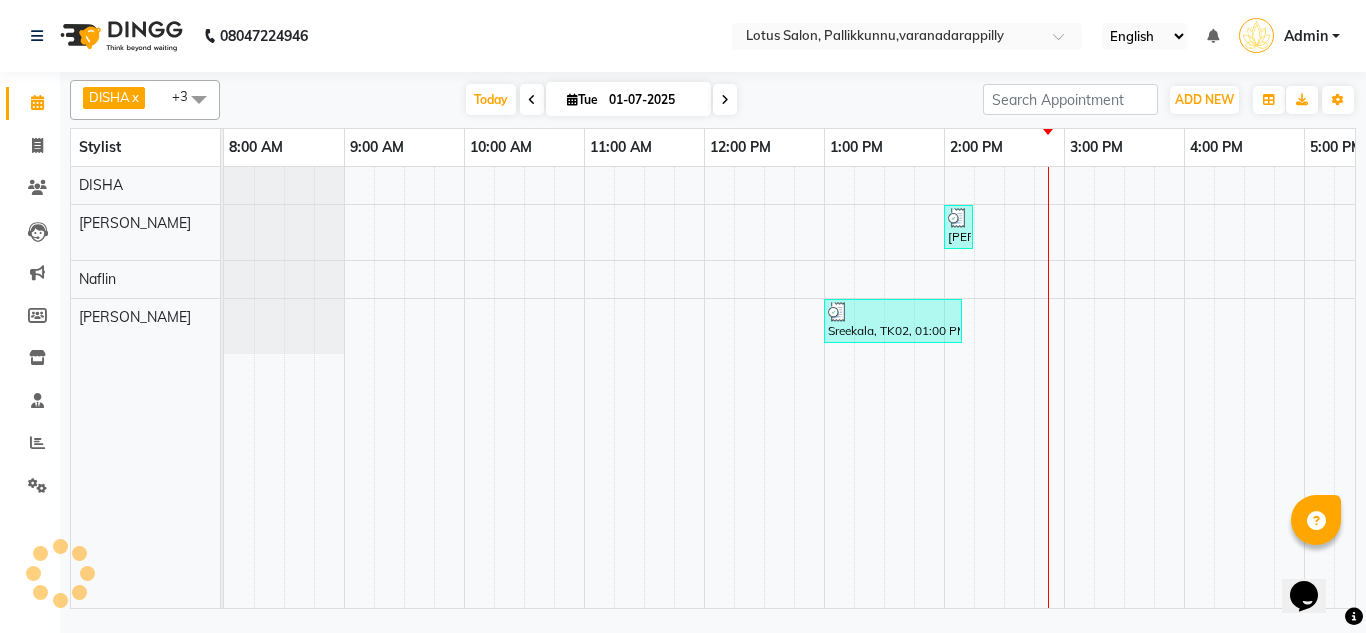 scroll, scrollTop: 0, scrollLeft: 0, axis: both 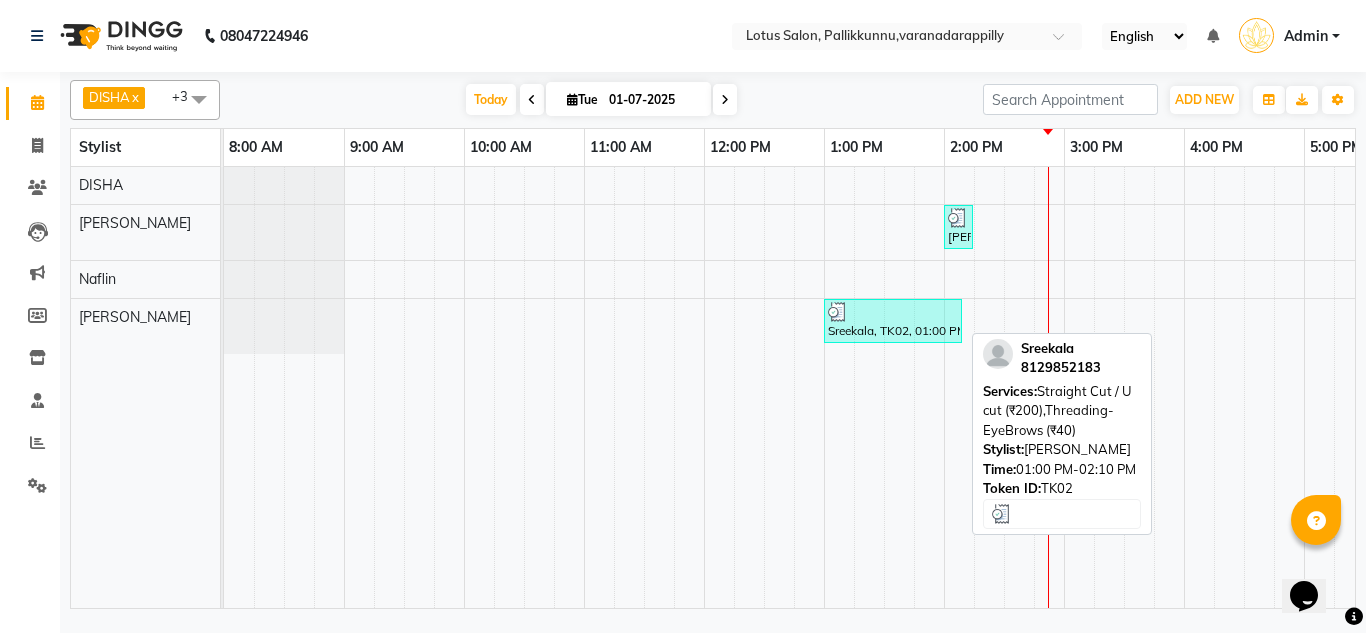 click at bounding box center (893, 312) 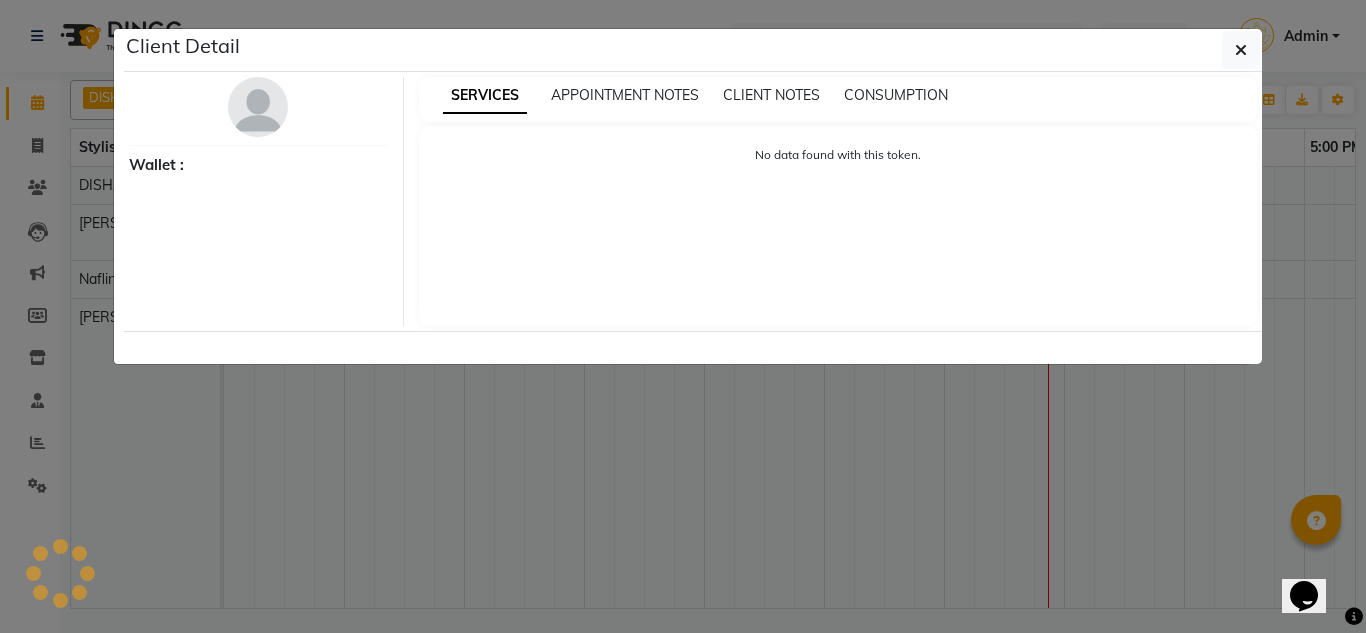 select on "3" 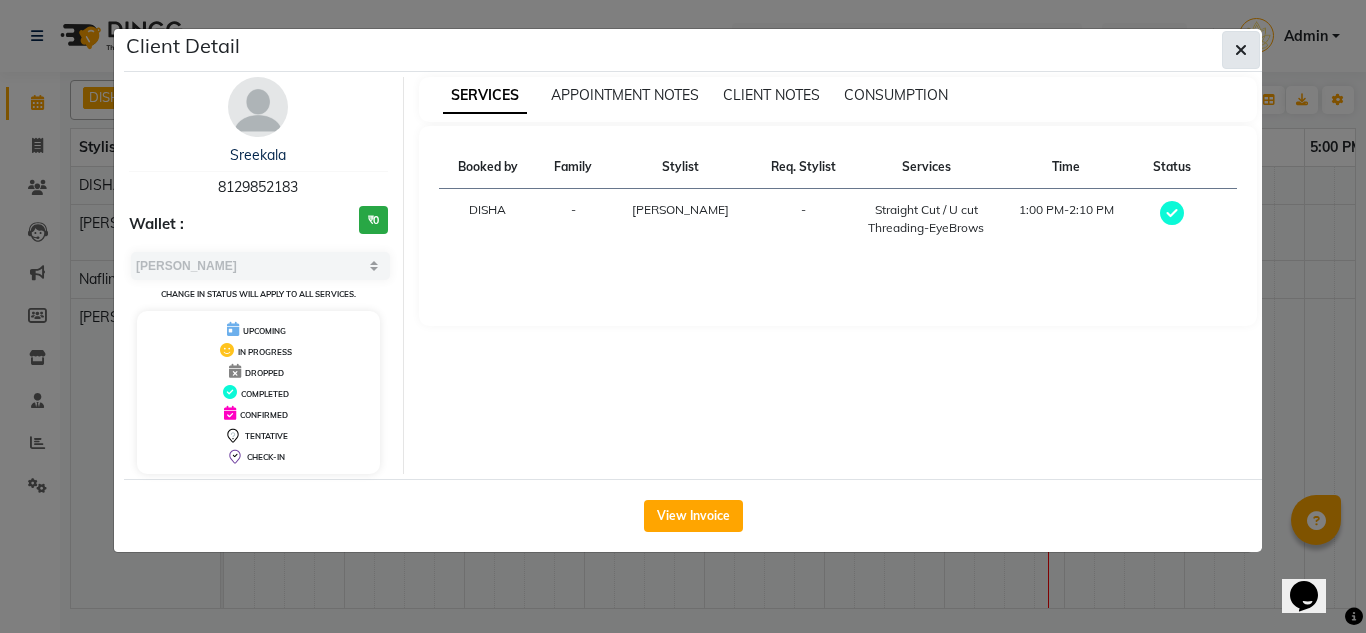 click 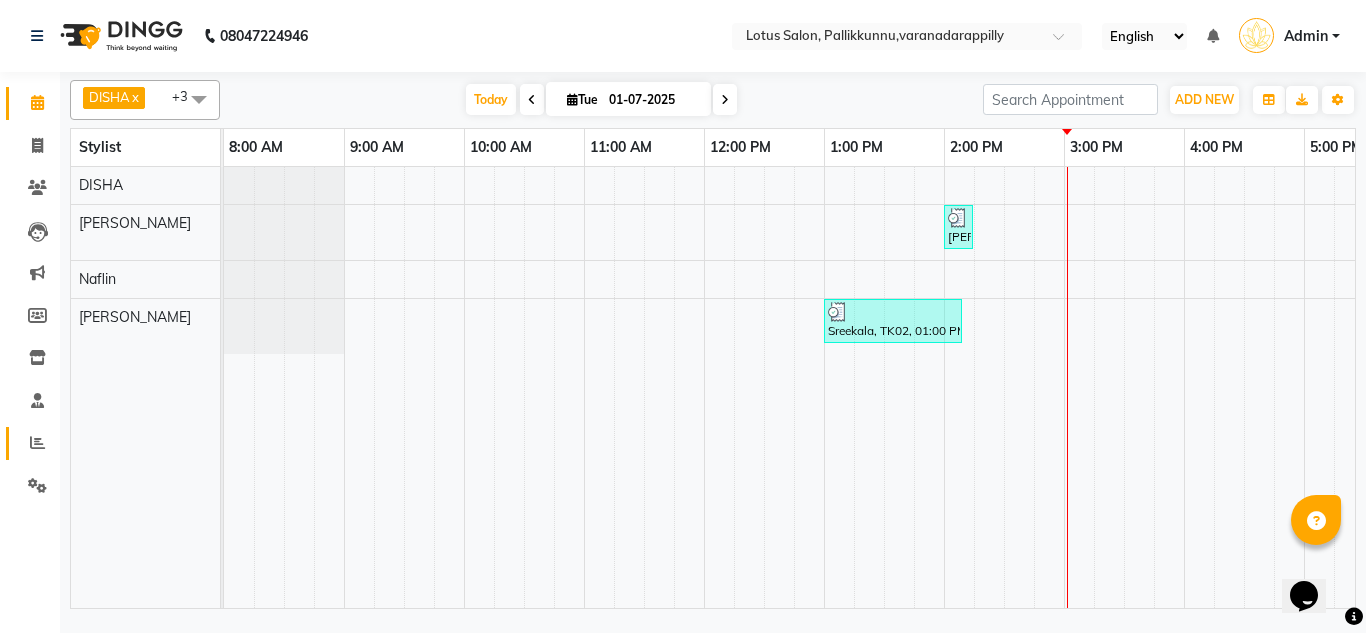 click on "Reports" 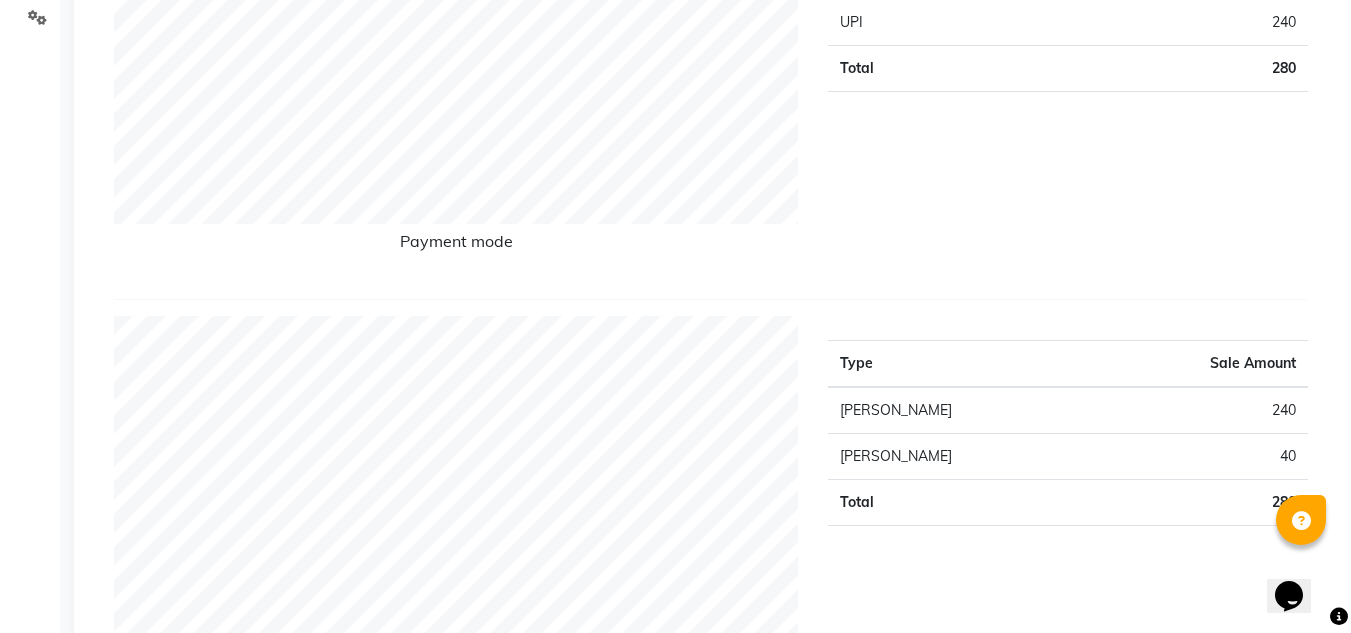 scroll, scrollTop: 500, scrollLeft: 0, axis: vertical 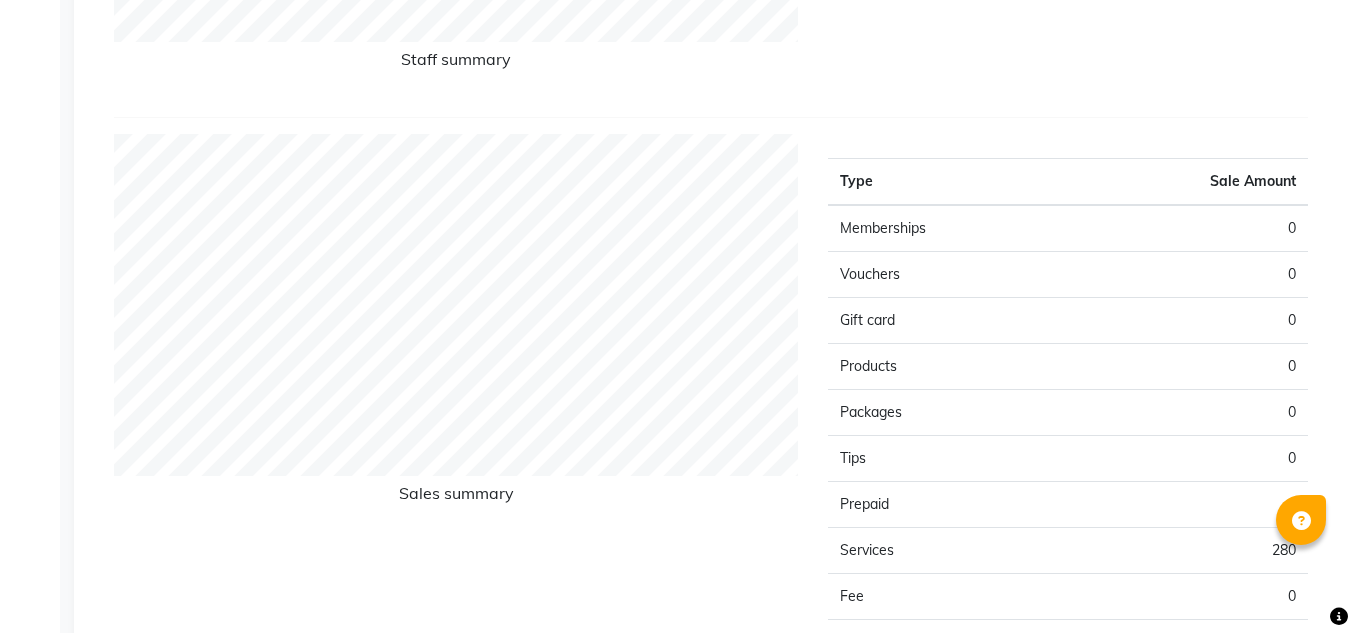 click on "Sale Amount" 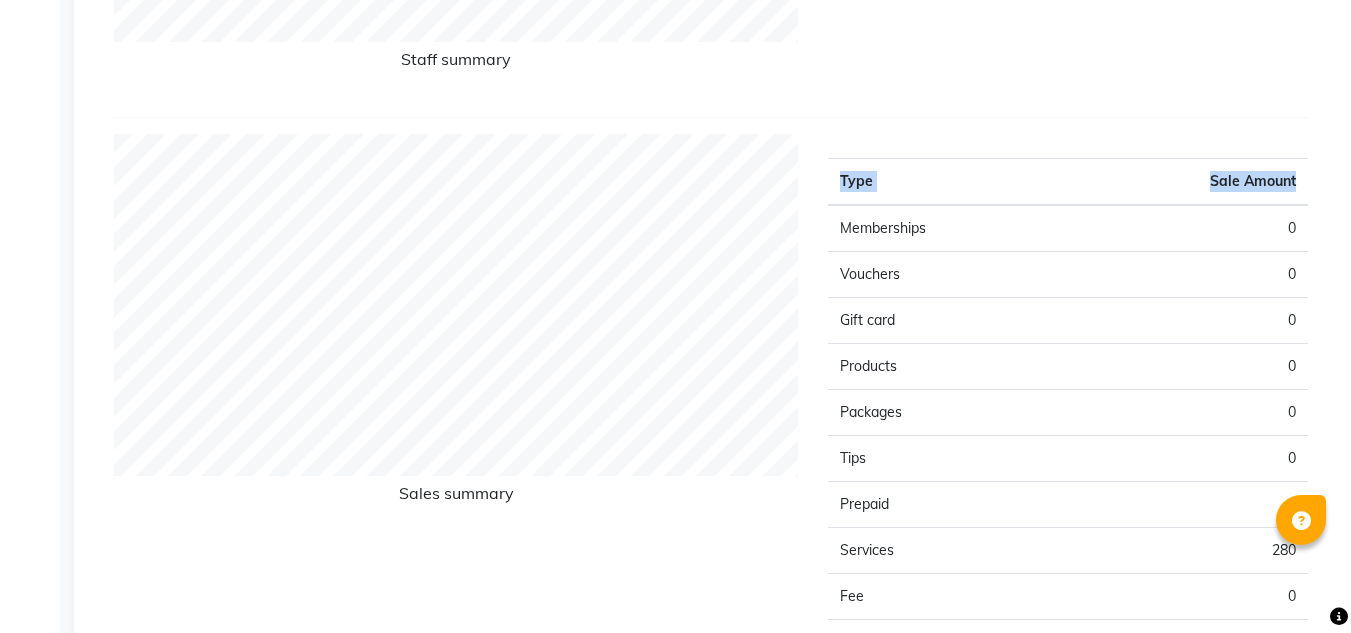 drag, startPoint x: 1295, startPoint y: 183, endPoint x: 1324, endPoint y: 192, distance: 30.364452 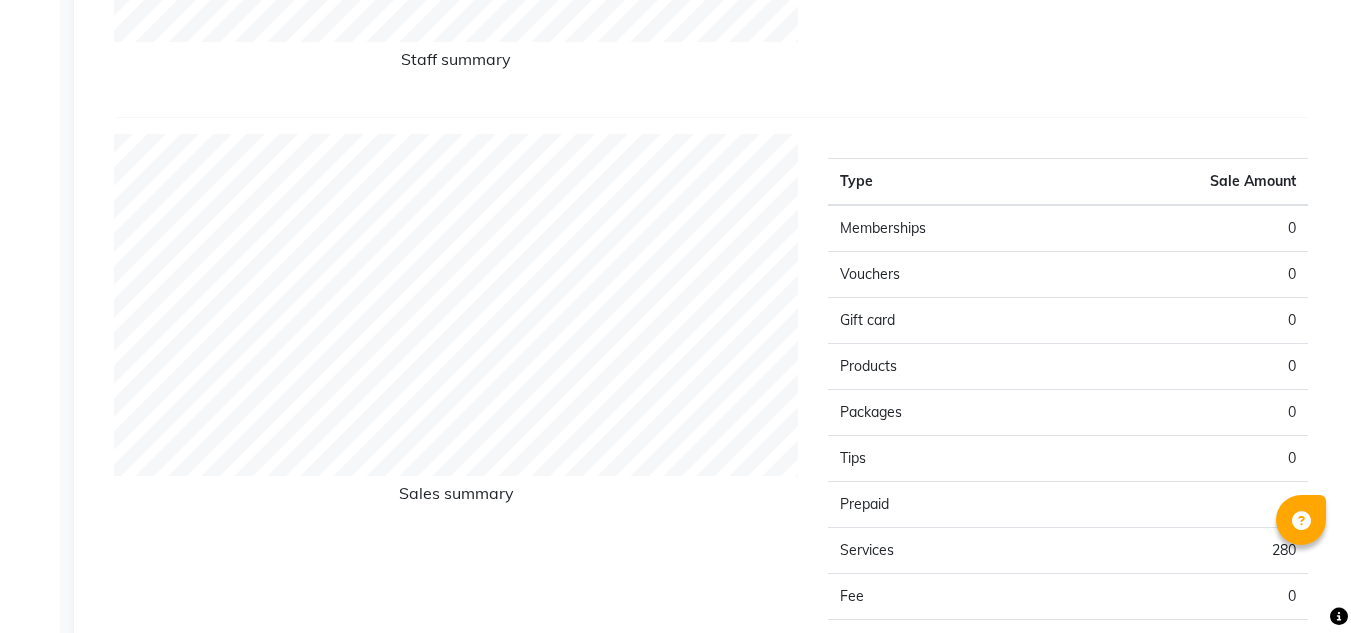 drag, startPoint x: 1209, startPoint y: 182, endPoint x: 1057, endPoint y: 166, distance: 152.83978 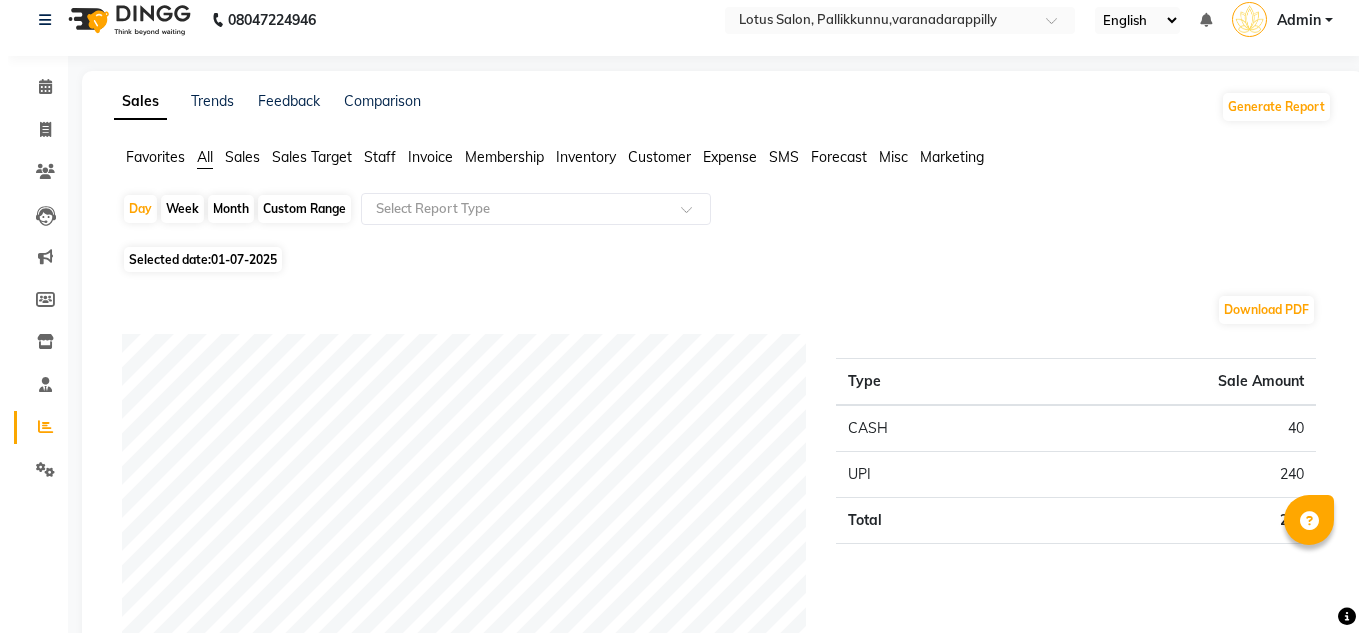 scroll, scrollTop: 0, scrollLeft: 0, axis: both 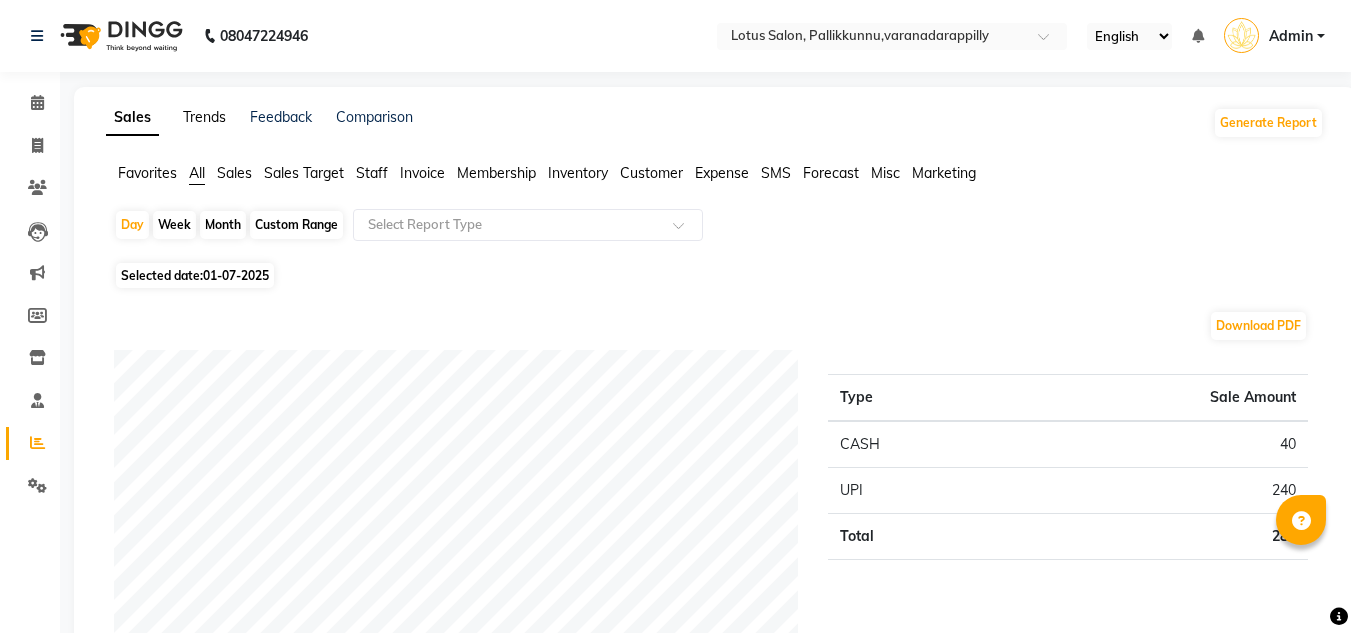 click on "Trends" 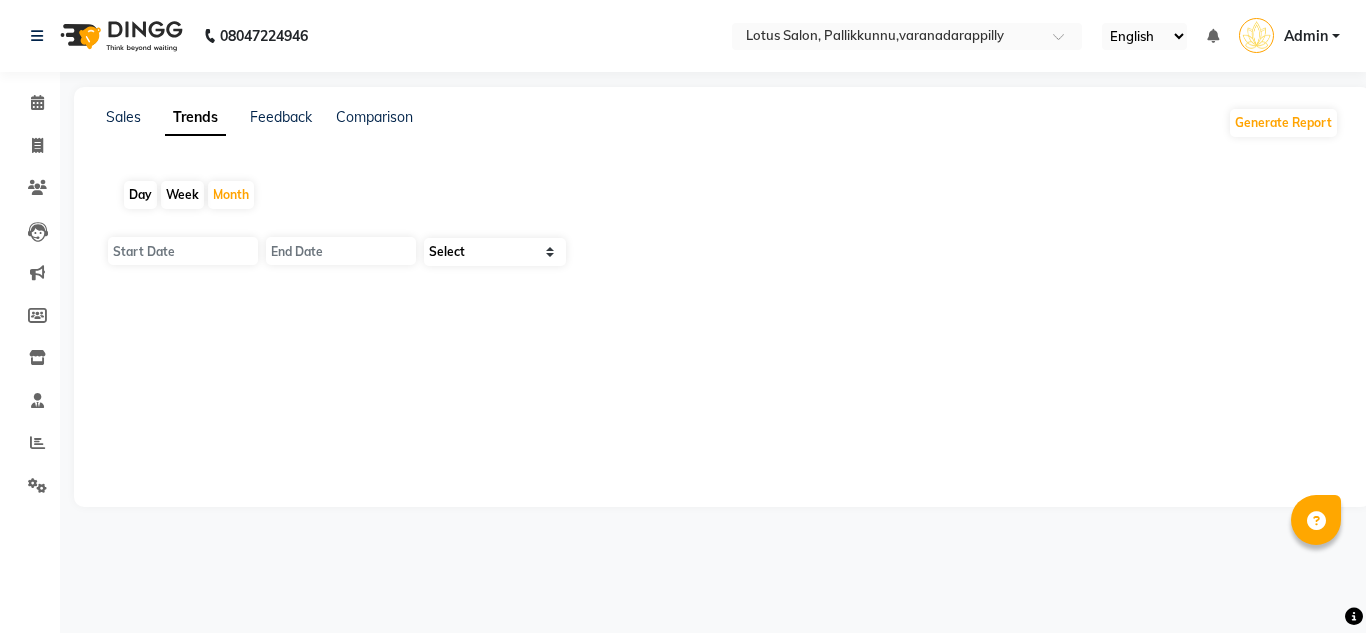 type on "01-07-2025" 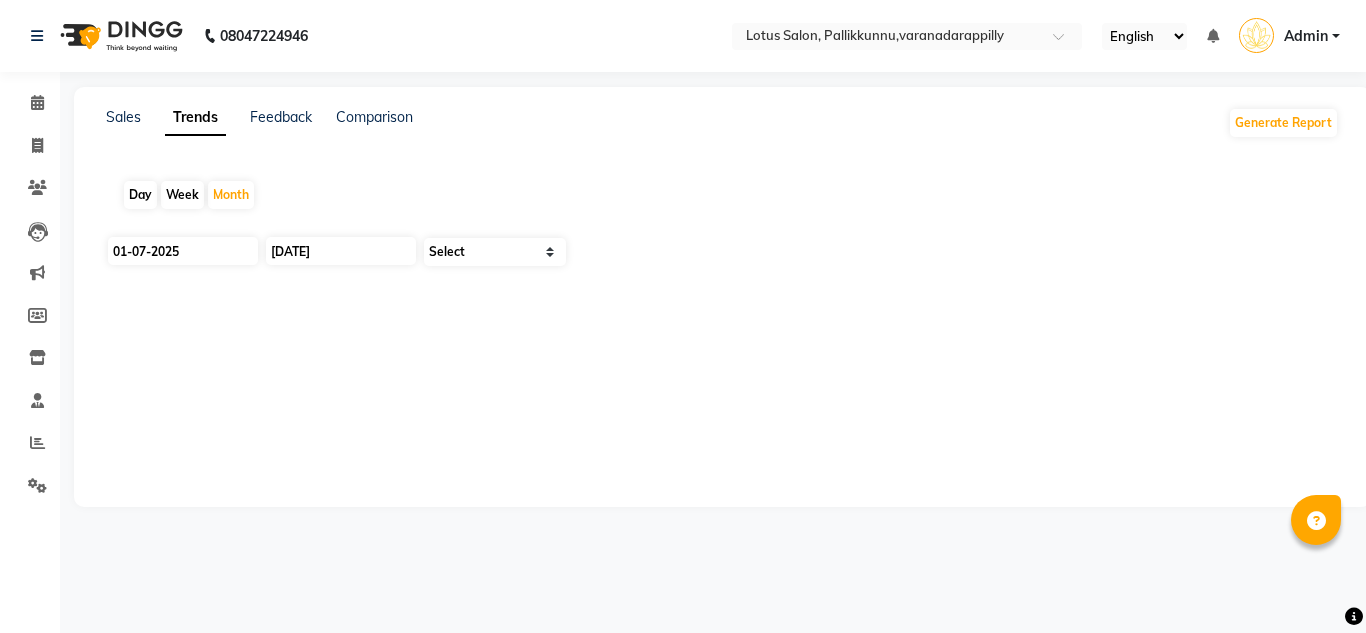 select on "by_client" 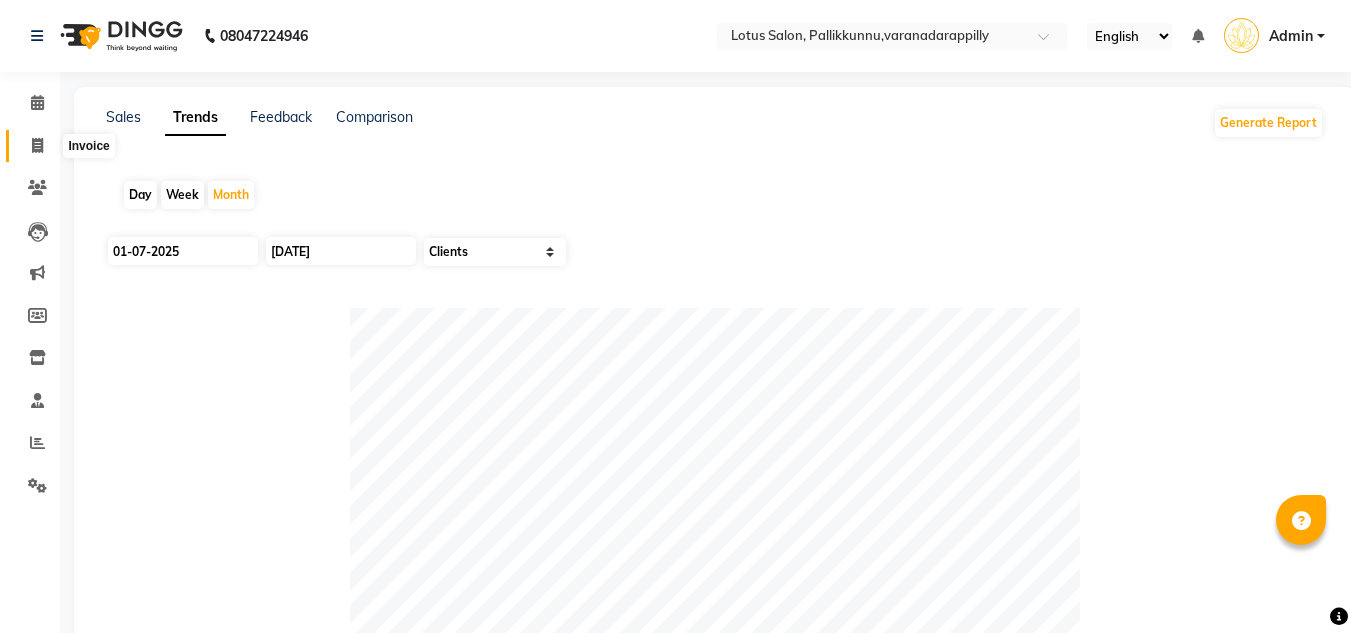 click 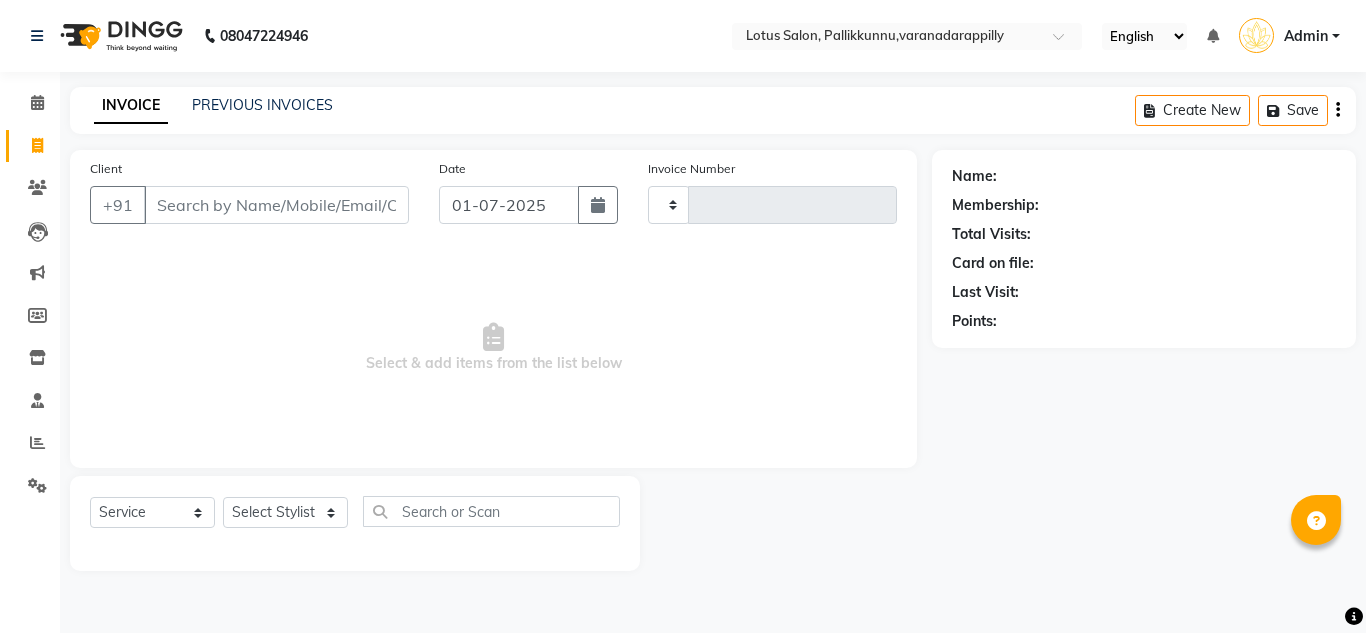 type on "0596" 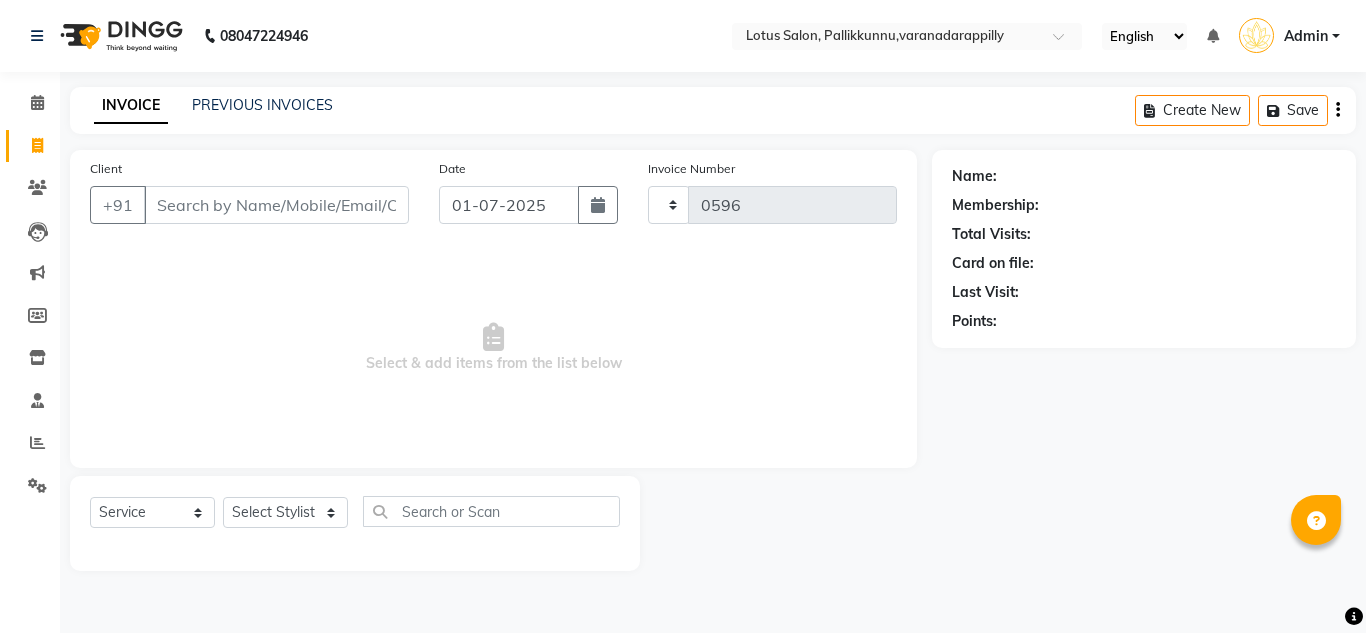 select on "8188" 